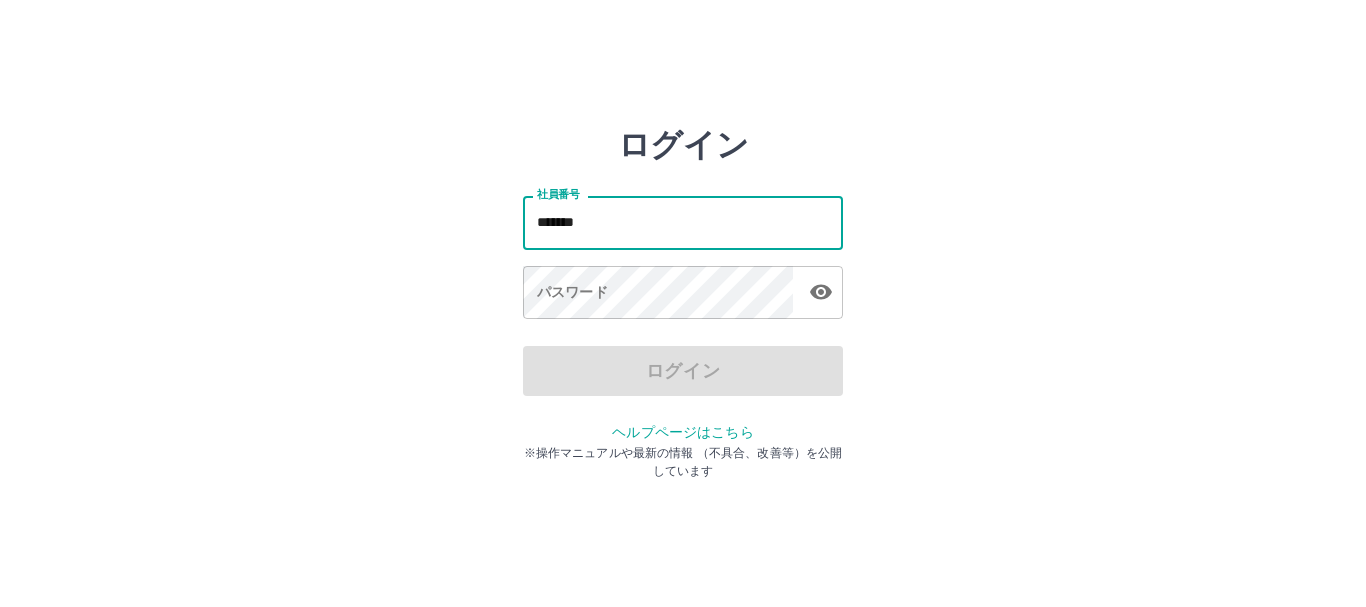 scroll, scrollTop: 0, scrollLeft: 0, axis: both 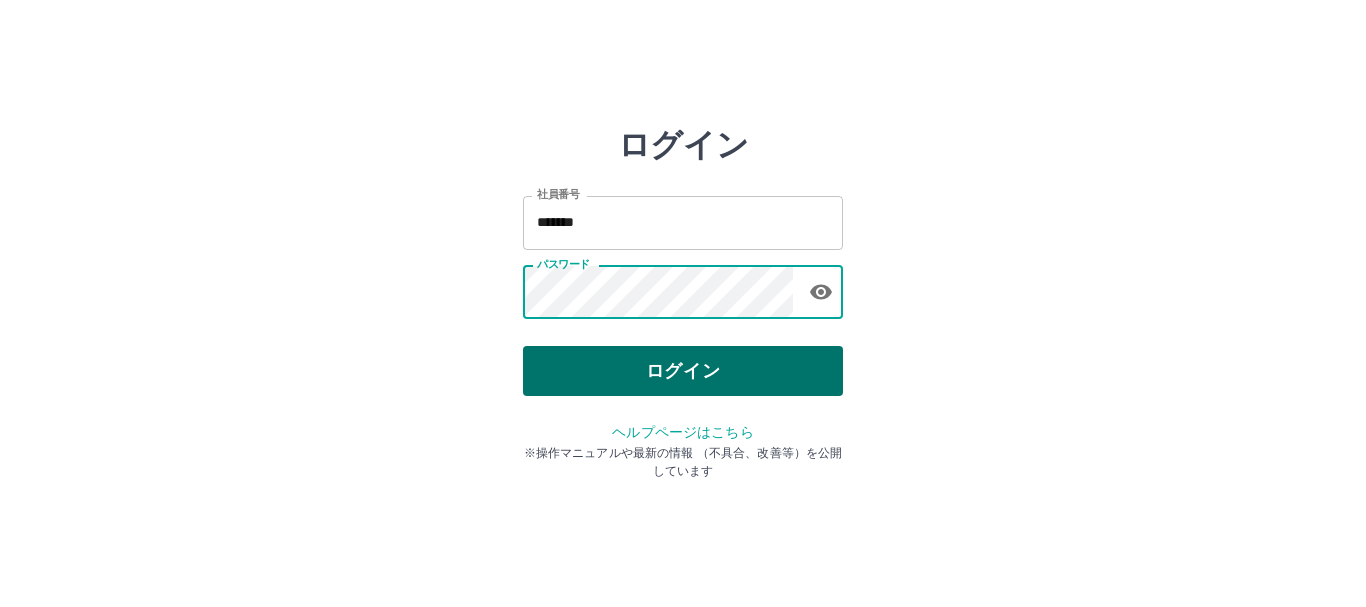 click on "ログイン" at bounding box center [683, 371] 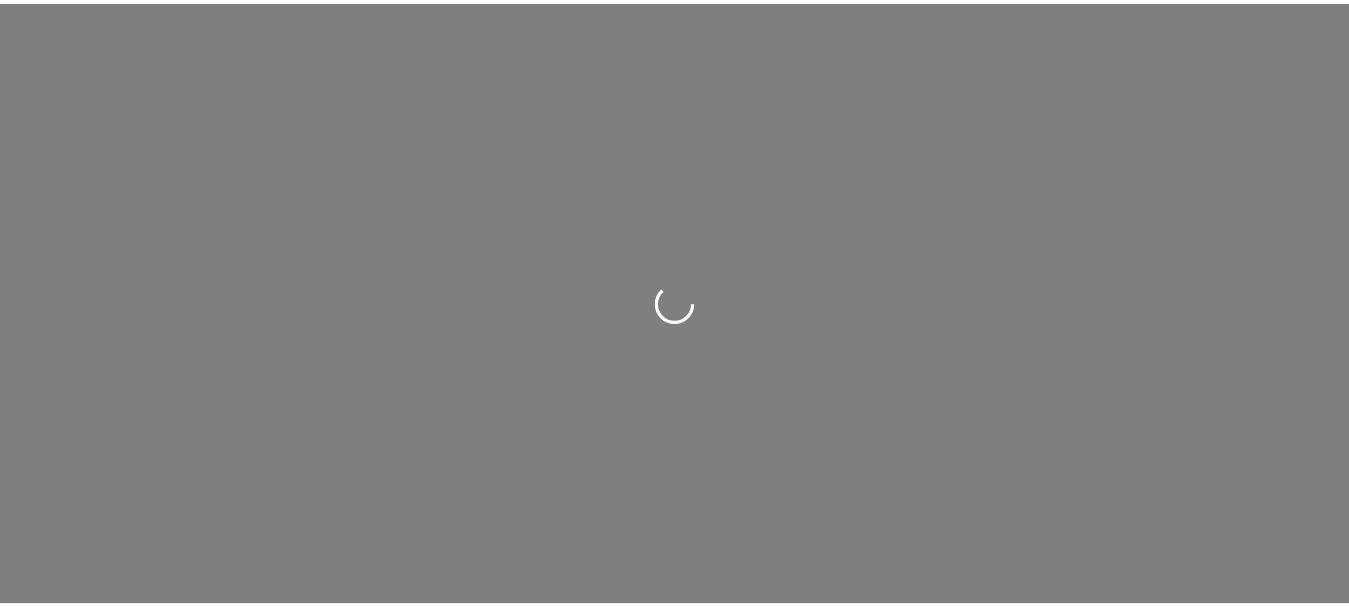 scroll, scrollTop: 0, scrollLeft: 0, axis: both 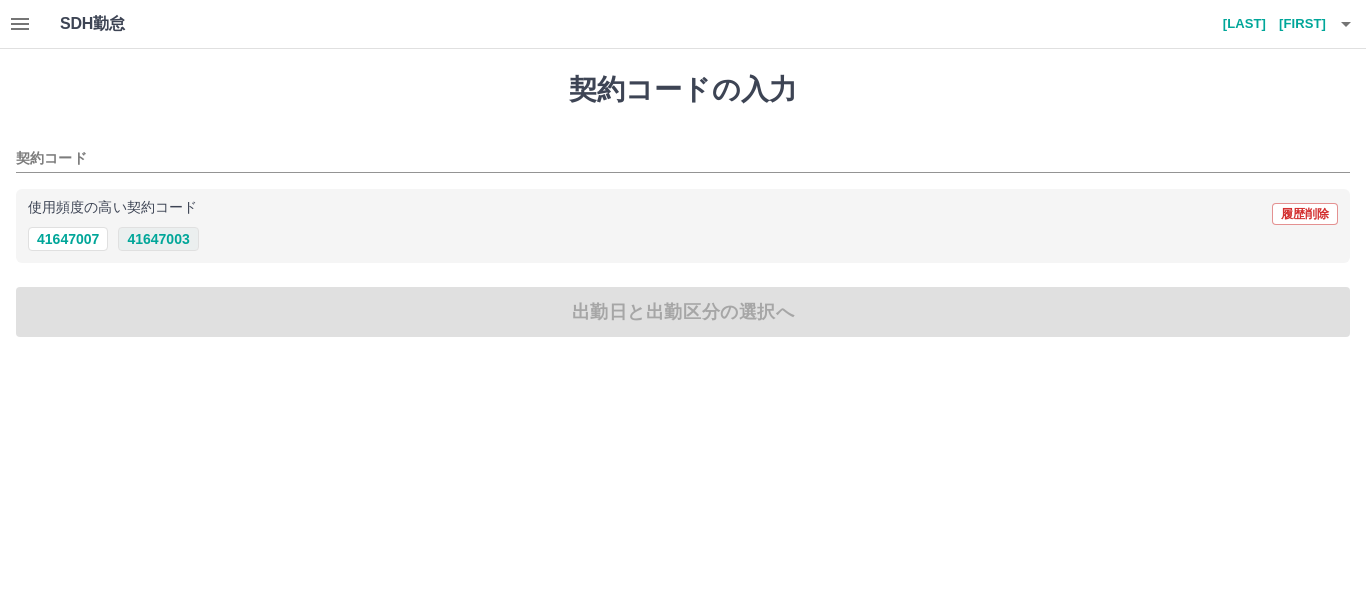 click on "41647003" at bounding box center (158, 239) 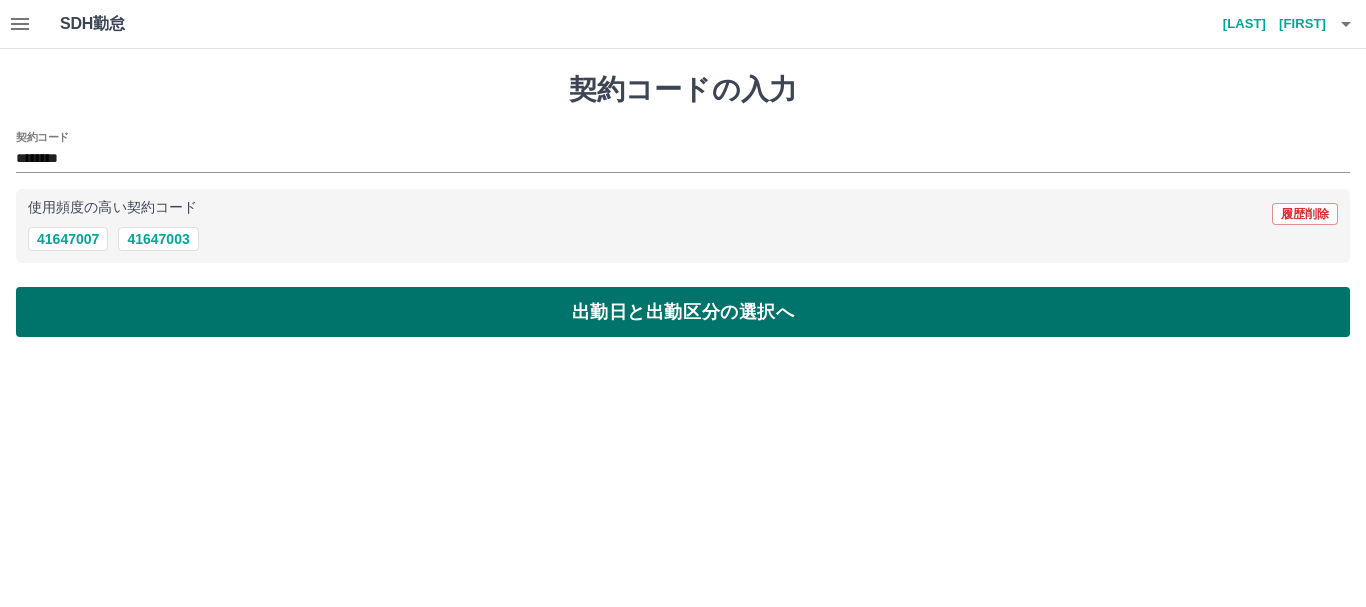 click on "出勤日と出勤区分の選択へ" at bounding box center (683, 312) 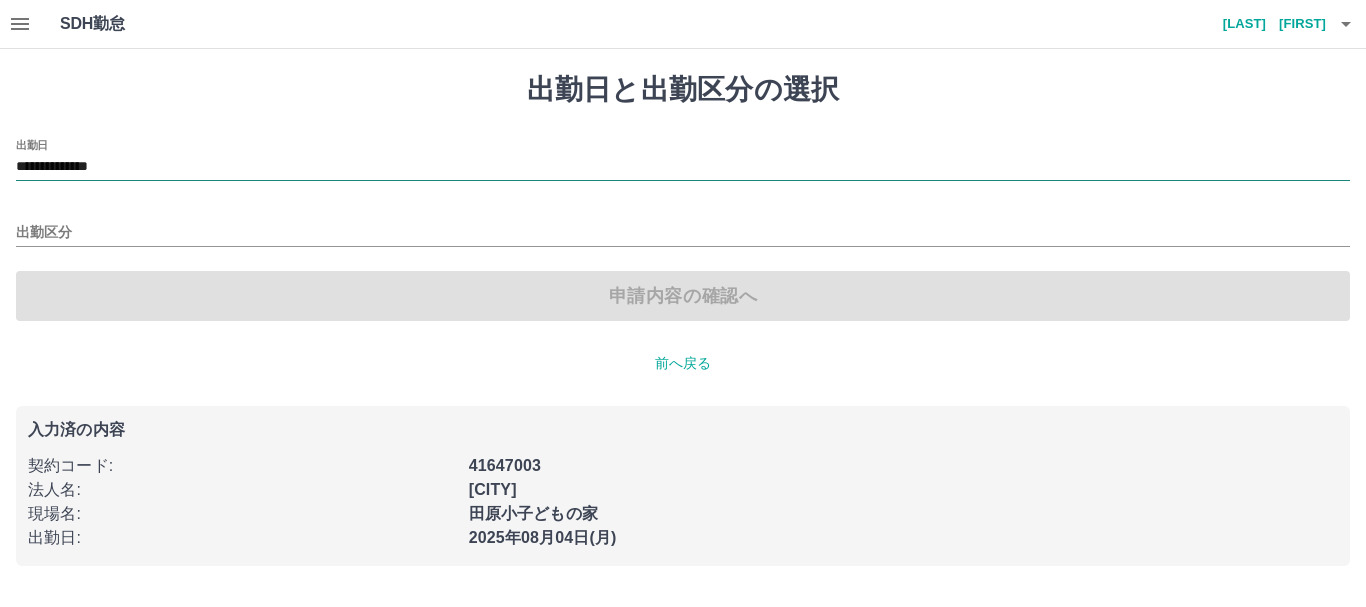 click on "**********" at bounding box center (683, 167) 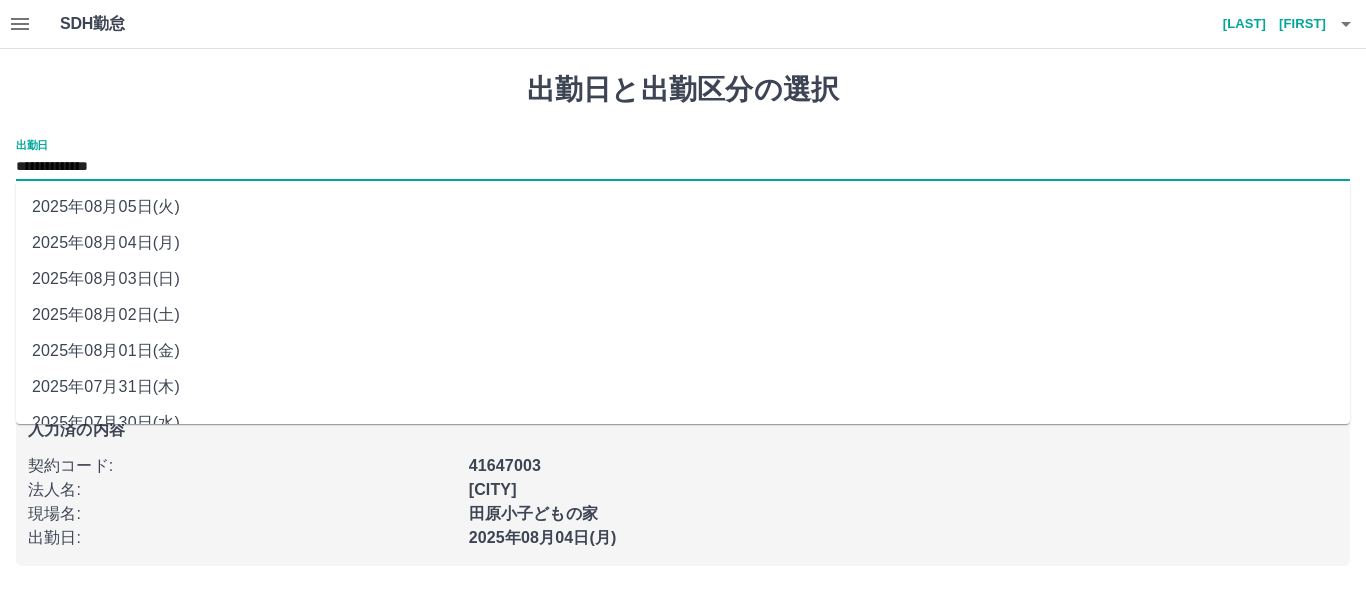 click on "2025年08月01日(金)" at bounding box center [683, 351] 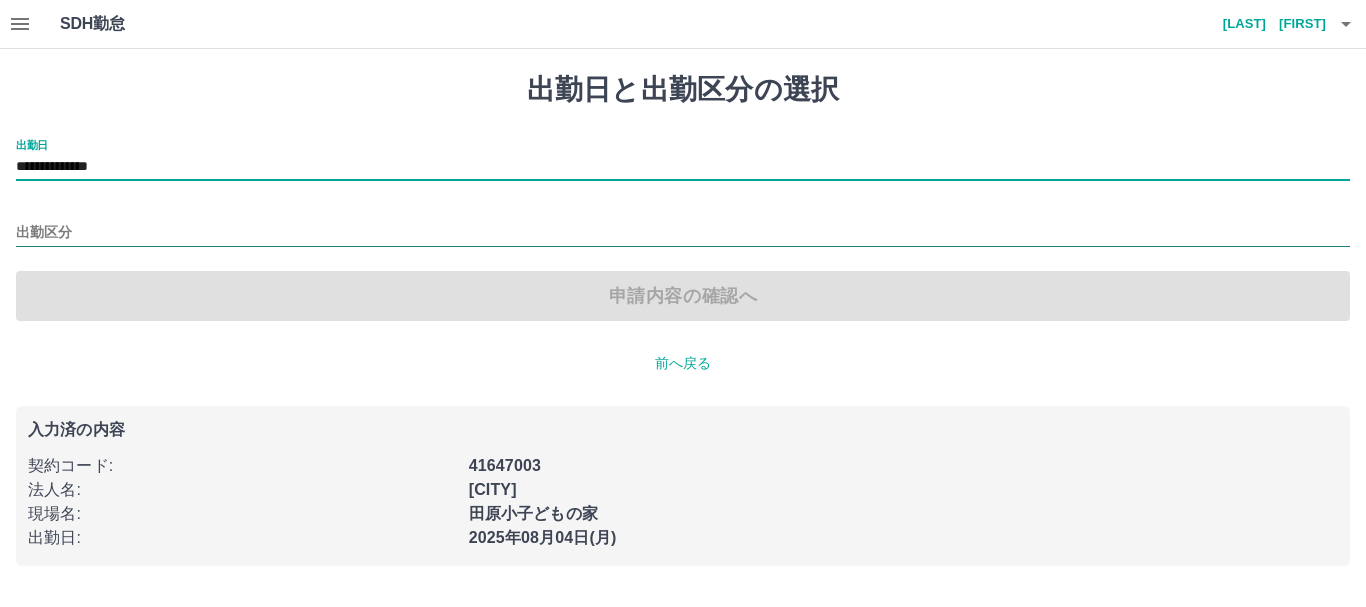 click on "出勤区分" at bounding box center [683, 233] 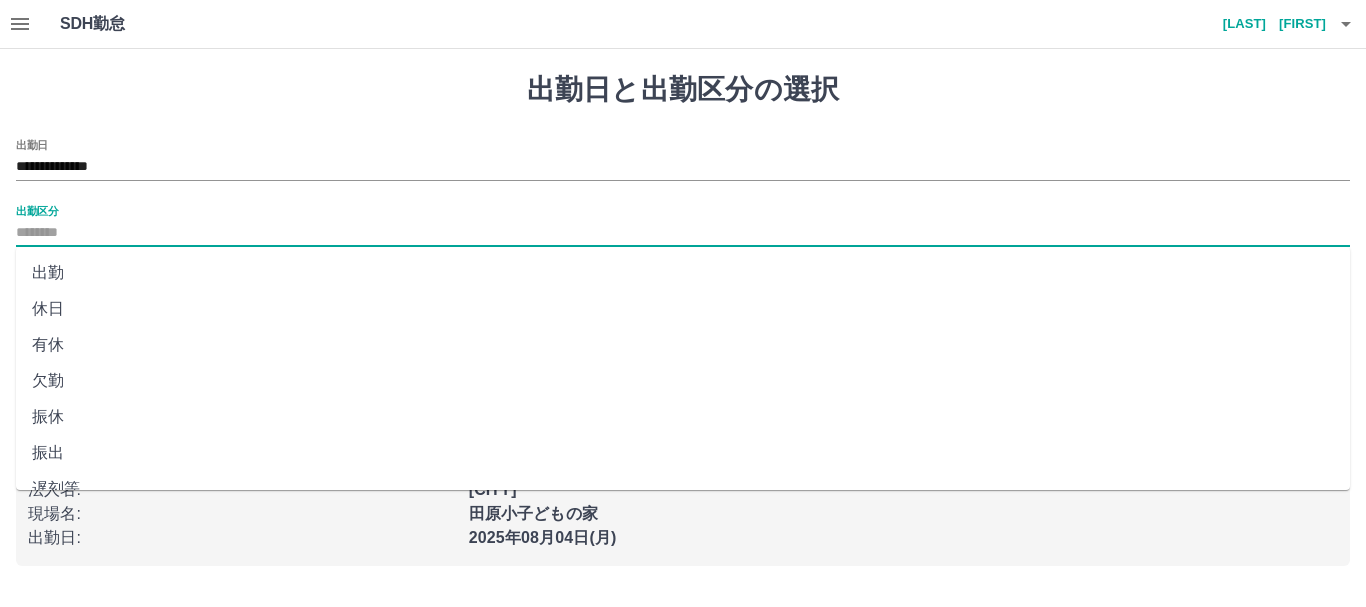 click on "出勤" at bounding box center (683, 273) 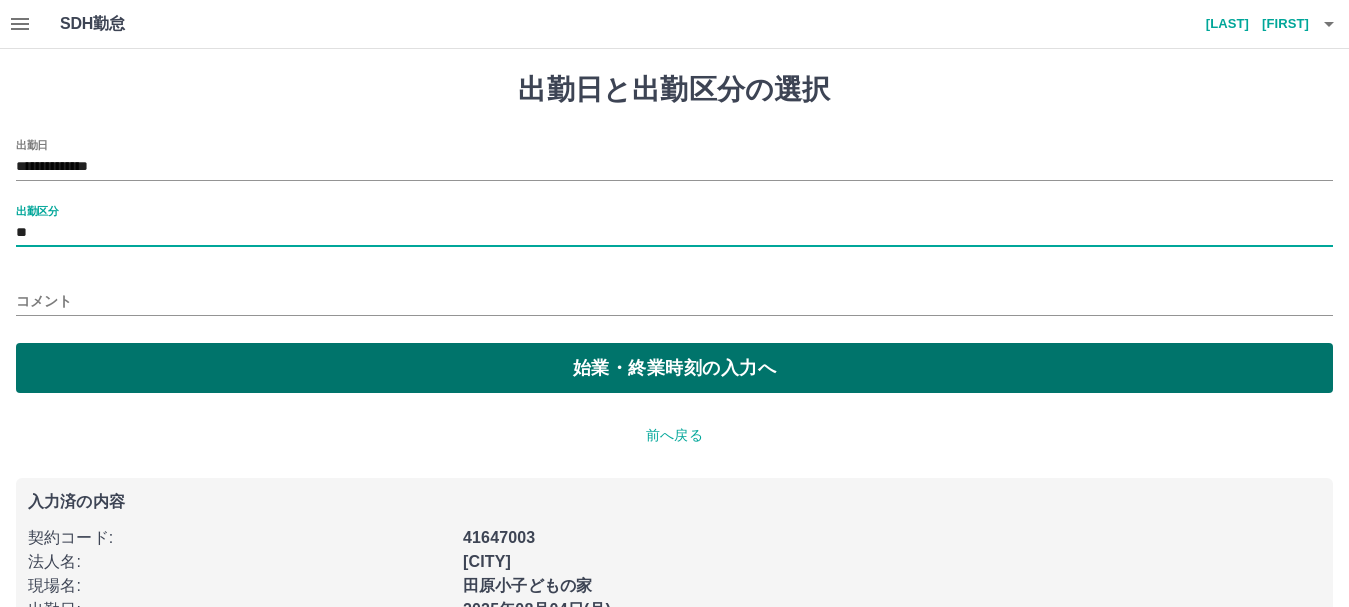 click on "始業・終業時刻の入力へ" at bounding box center (674, 368) 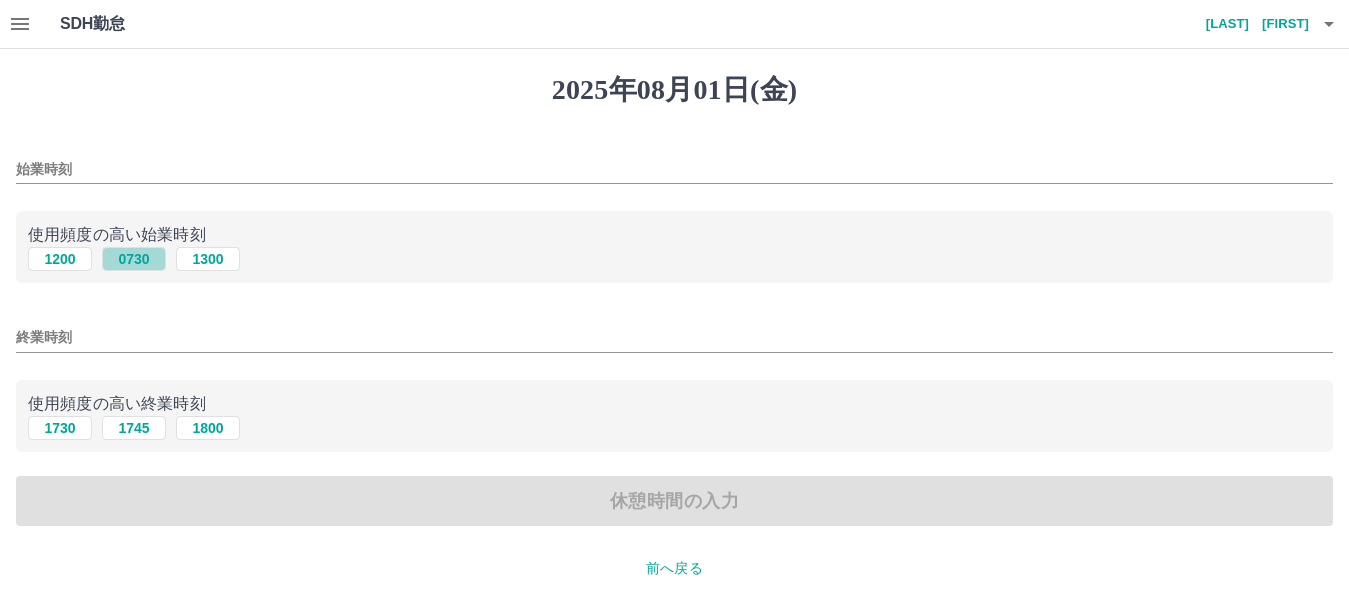 click on "0730" at bounding box center (134, 259) 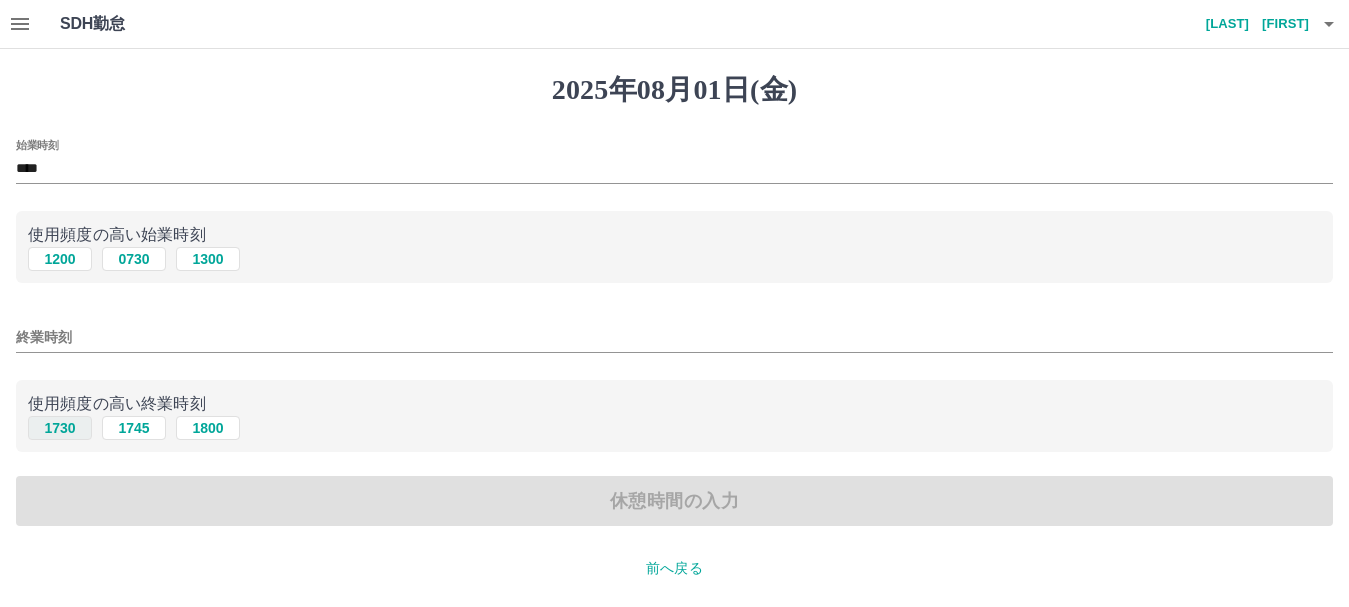 click on "1730" at bounding box center [60, 428] 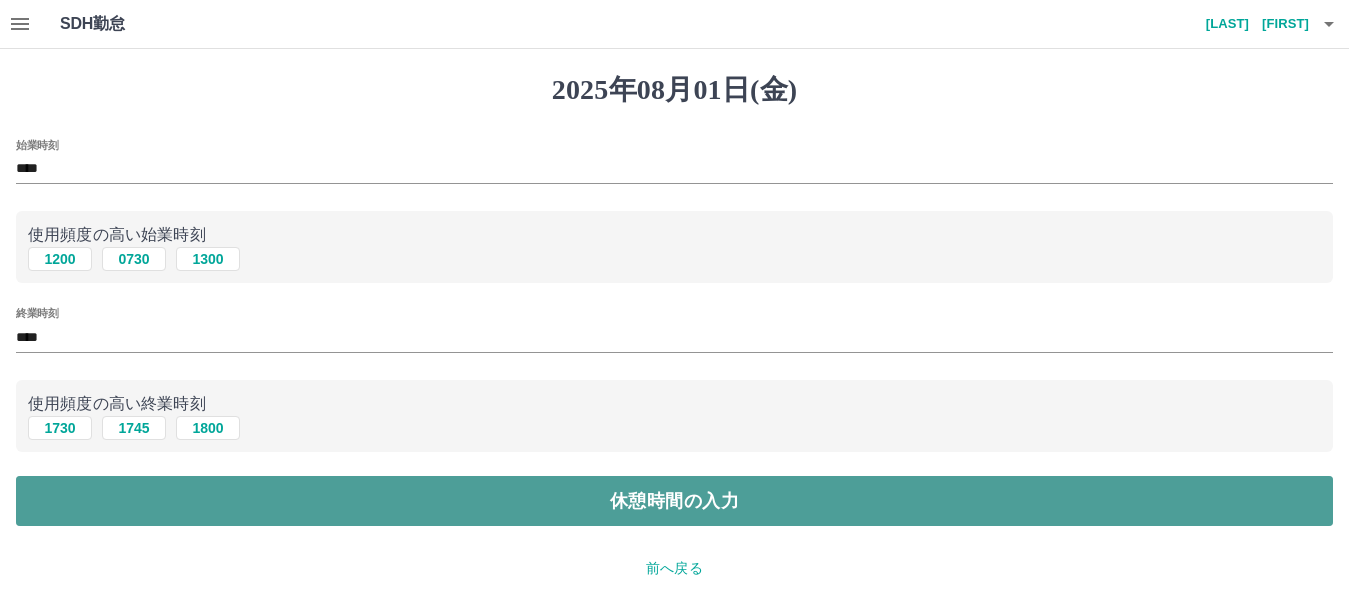 click on "休憩時間の入力" at bounding box center (674, 501) 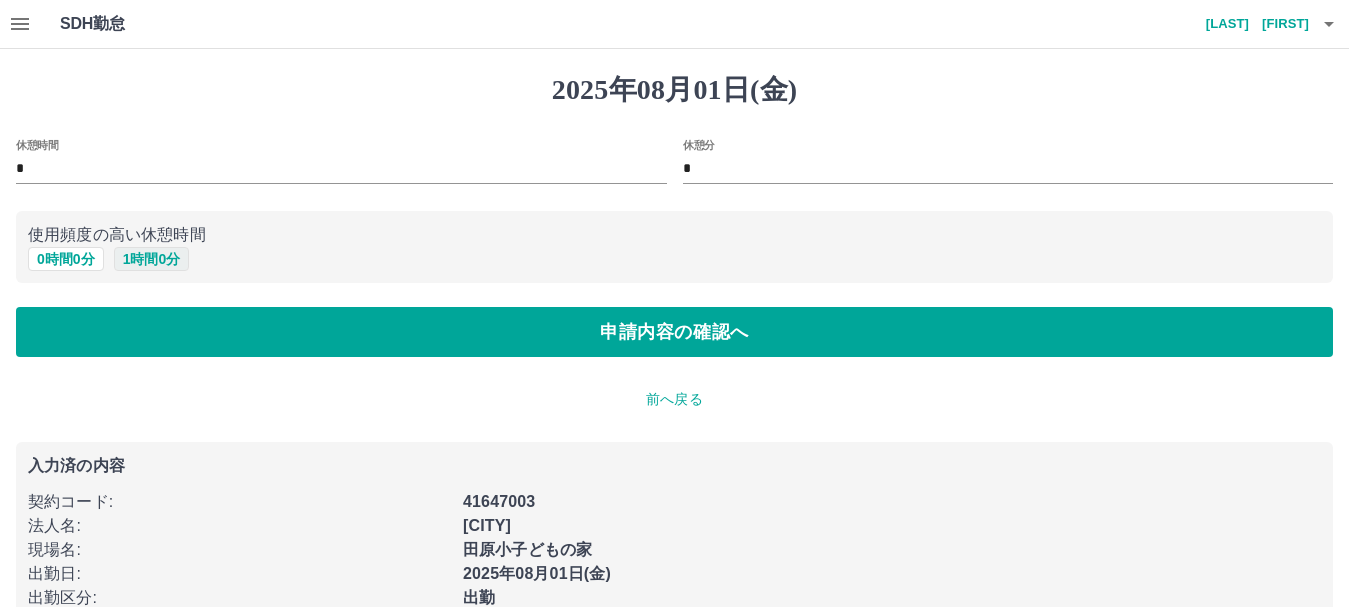 click on "1 時間 0 分" at bounding box center [152, 259] 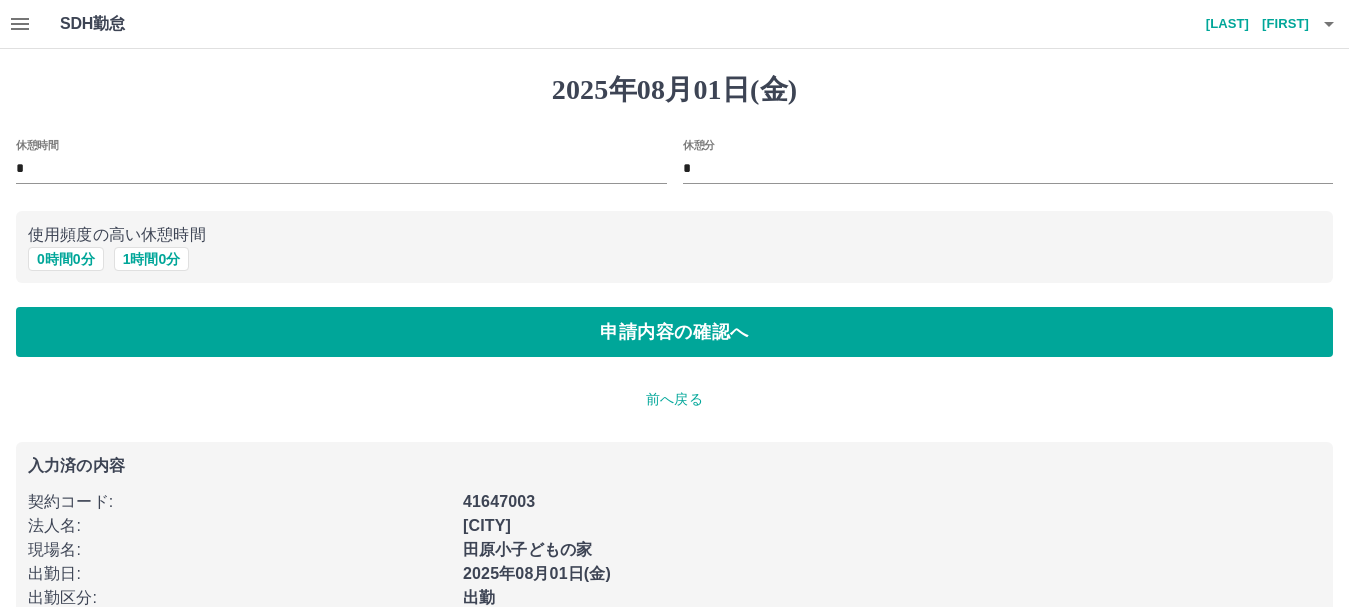 type on "*" 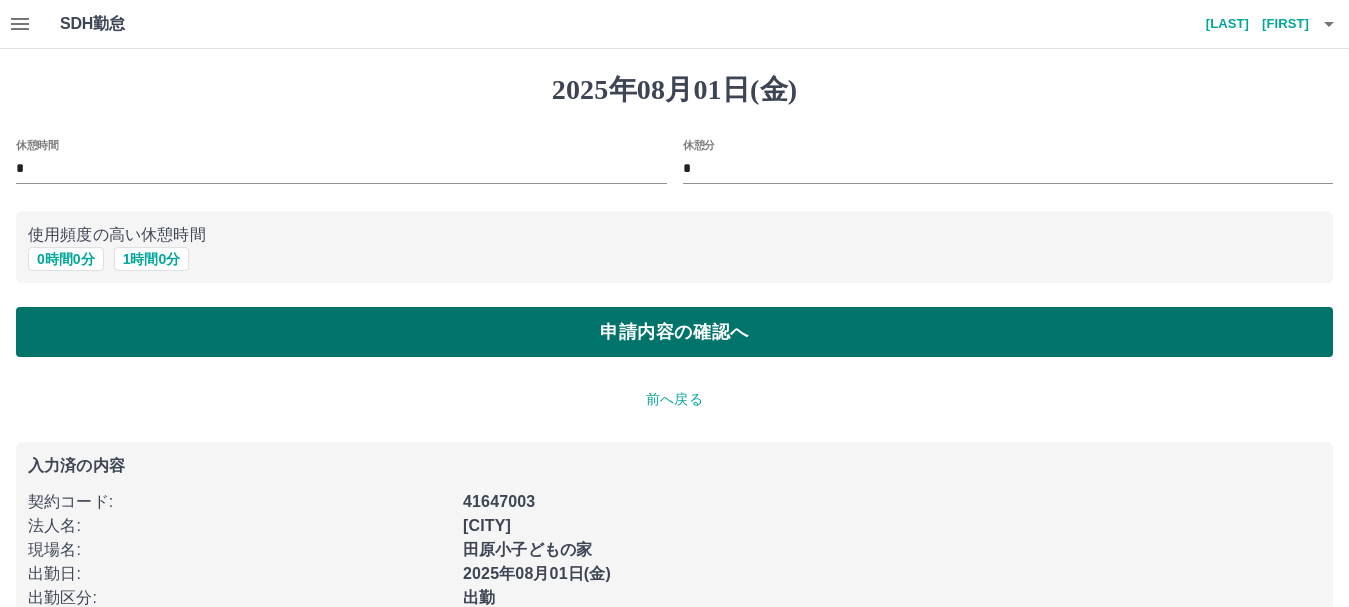 click on "申請内容の確認へ" at bounding box center (674, 332) 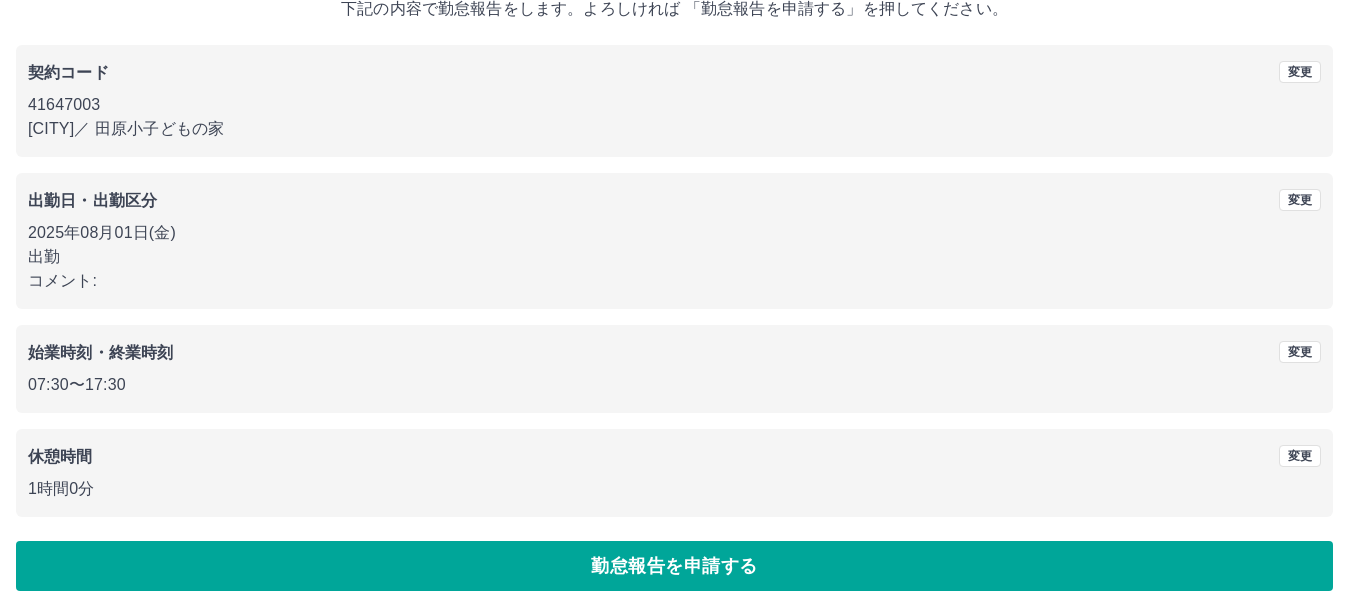 scroll, scrollTop: 142, scrollLeft: 0, axis: vertical 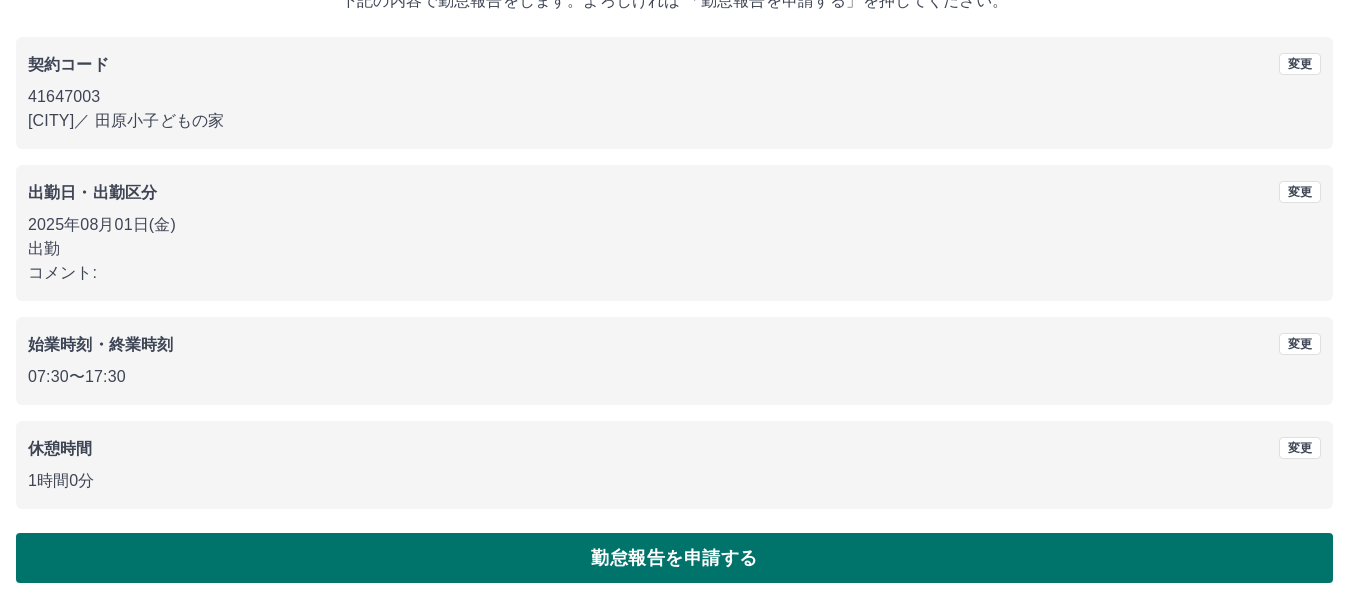 click on "勤怠報告を申請する" at bounding box center [674, 558] 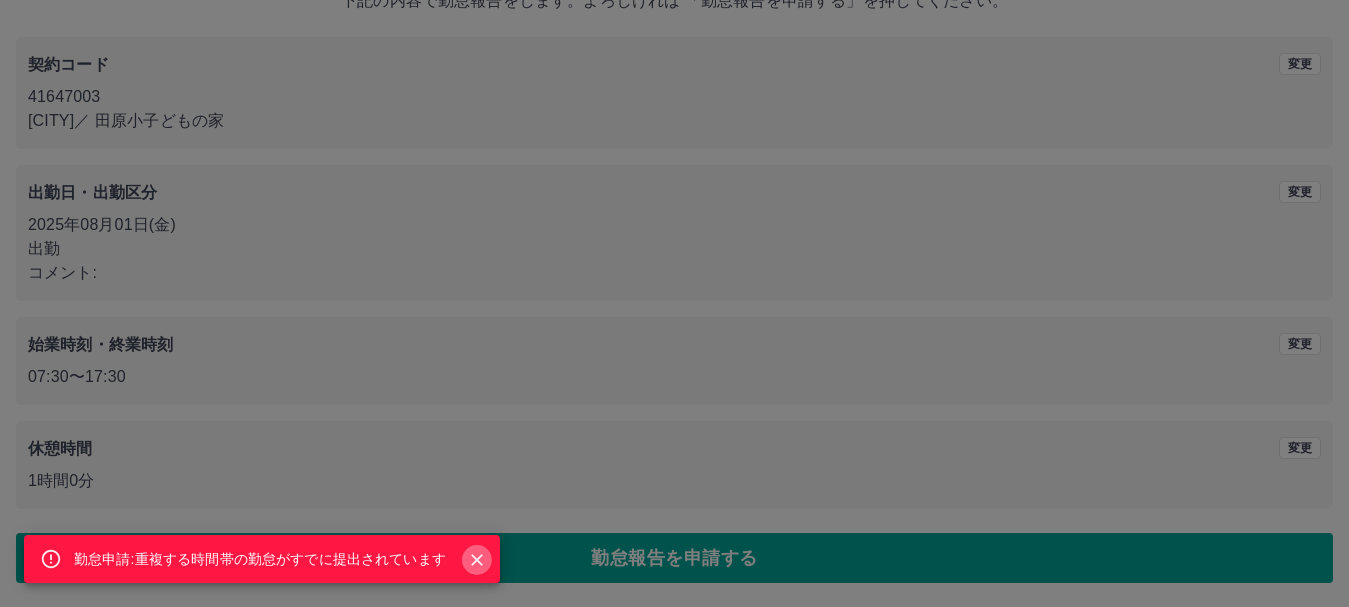 click at bounding box center [477, 560] 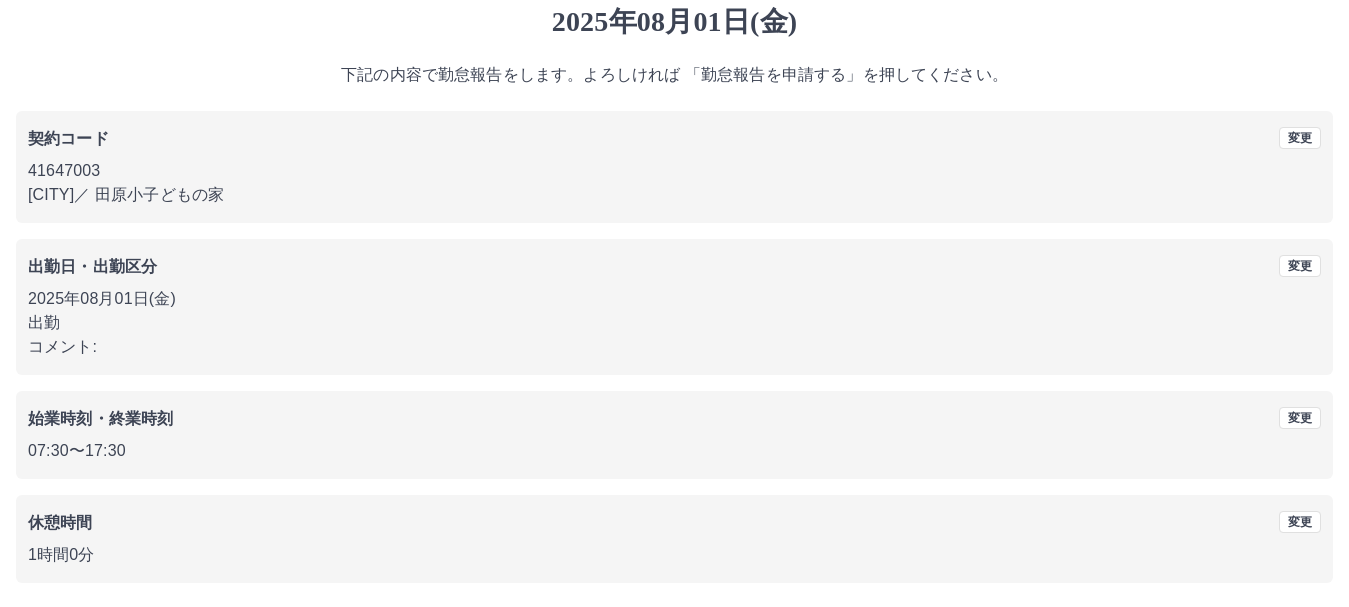 scroll, scrollTop: 0, scrollLeft: 0, axis: both 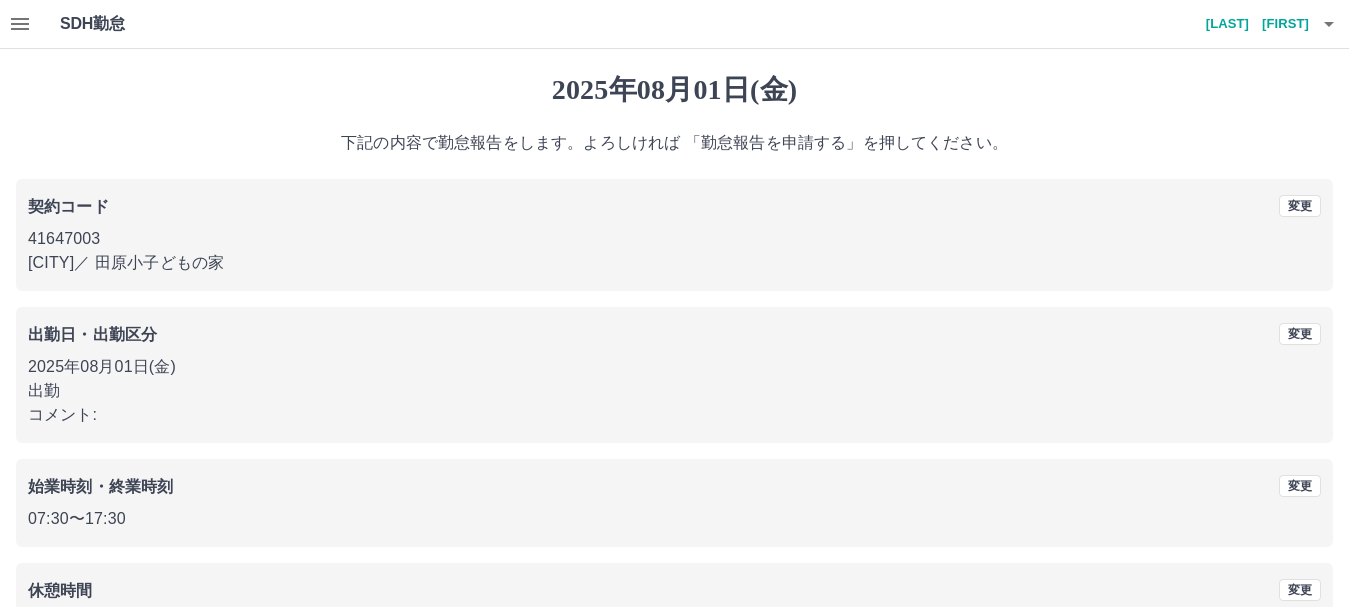 click 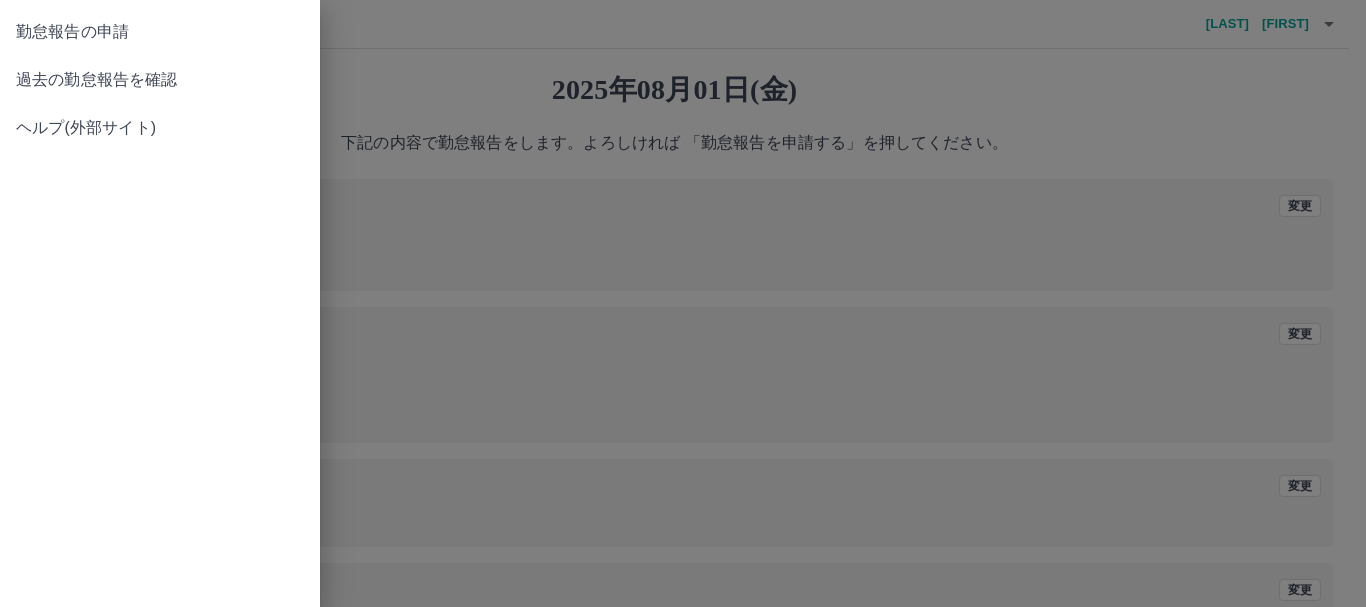 click on "勤怠報告の申請" at bounding box center [160, 32] 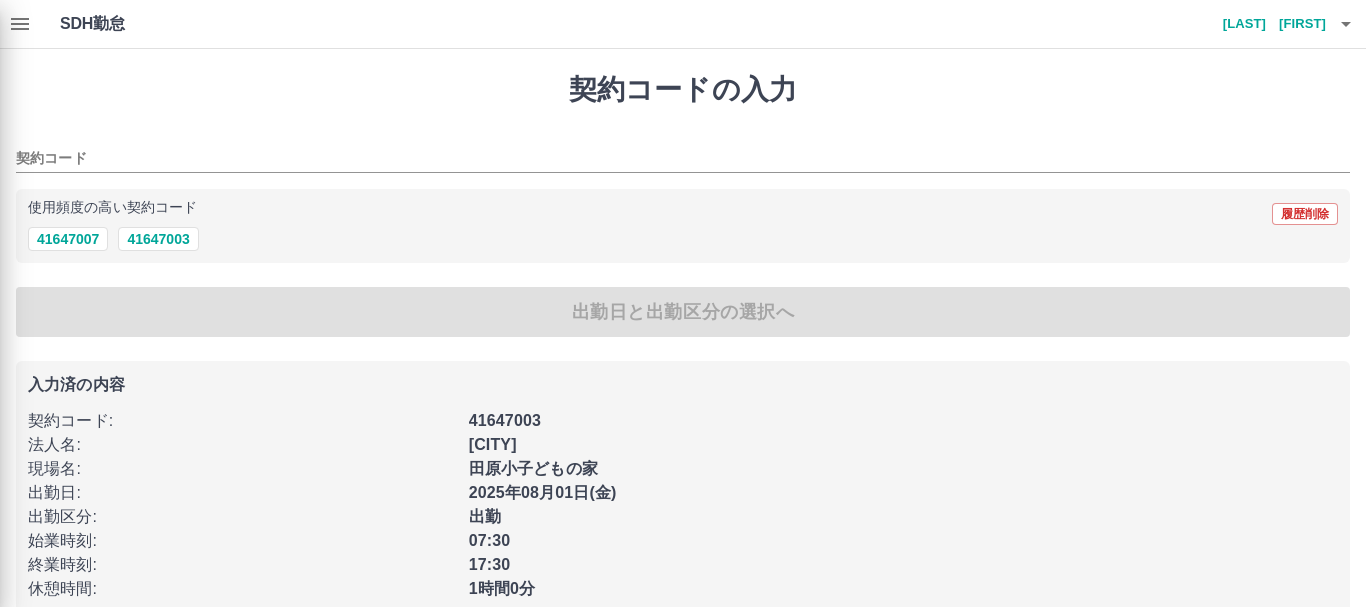 type on "********" 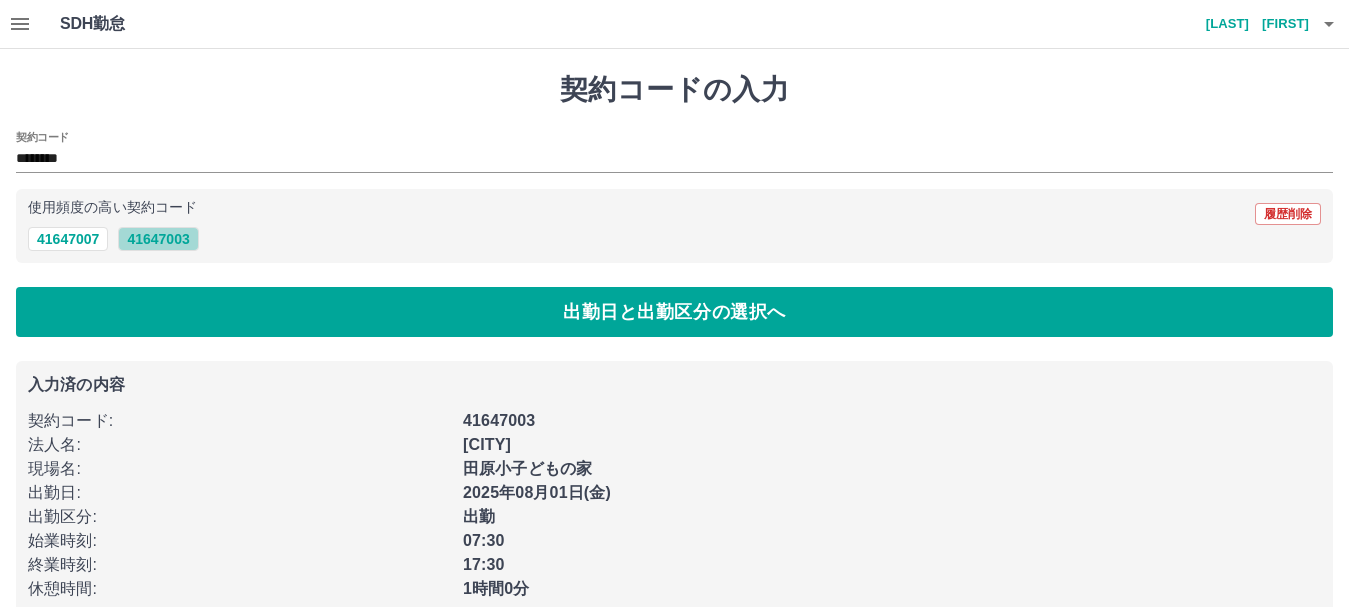 click on "41647003" at bounding box center [158, 239] 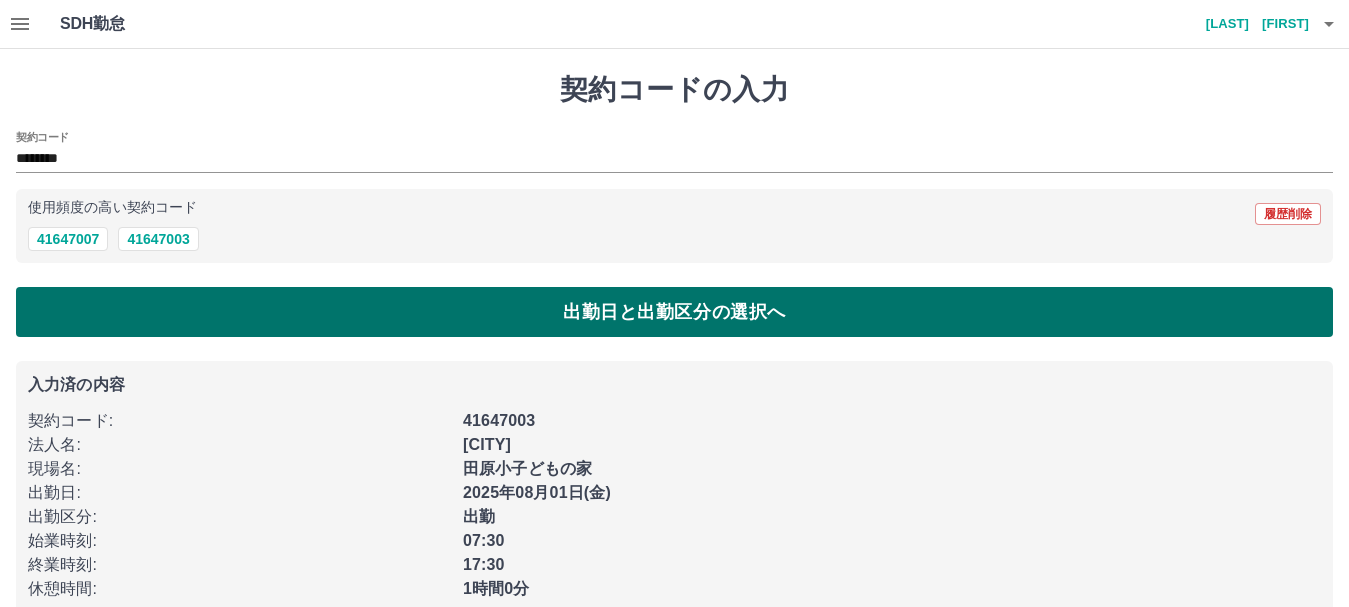 click on "出勤日と出勤区分の選択へ" at bounding box center [674, 312] 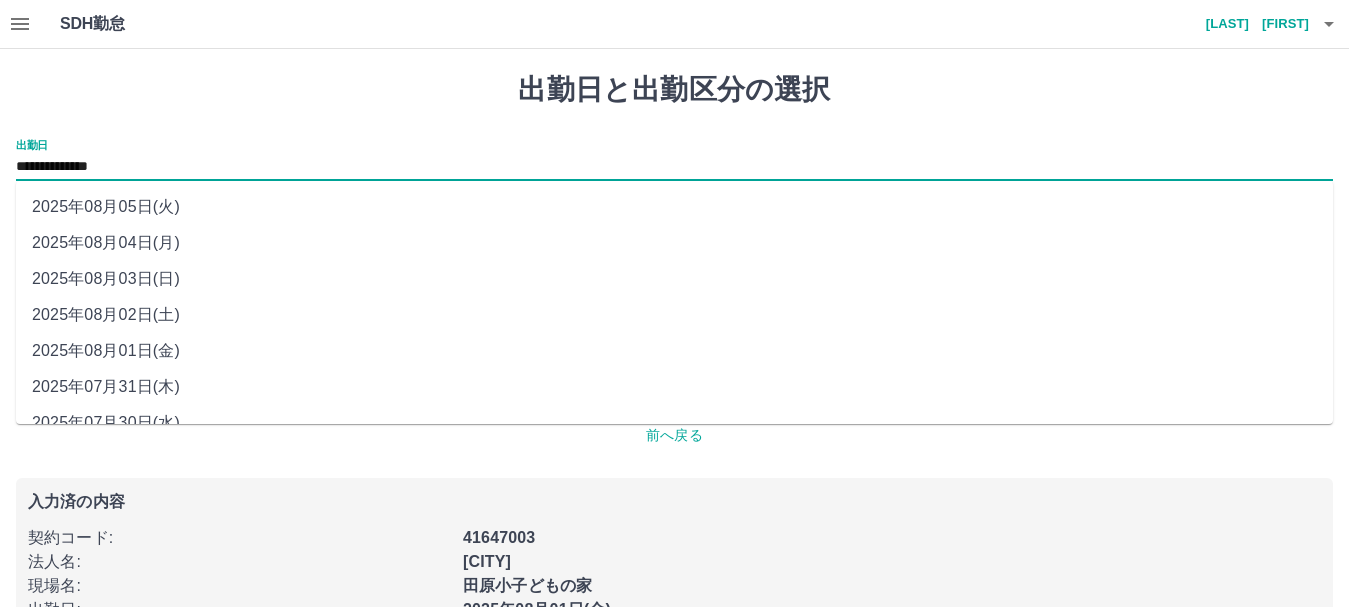 click on "**********" at bounding box center [674, 167] 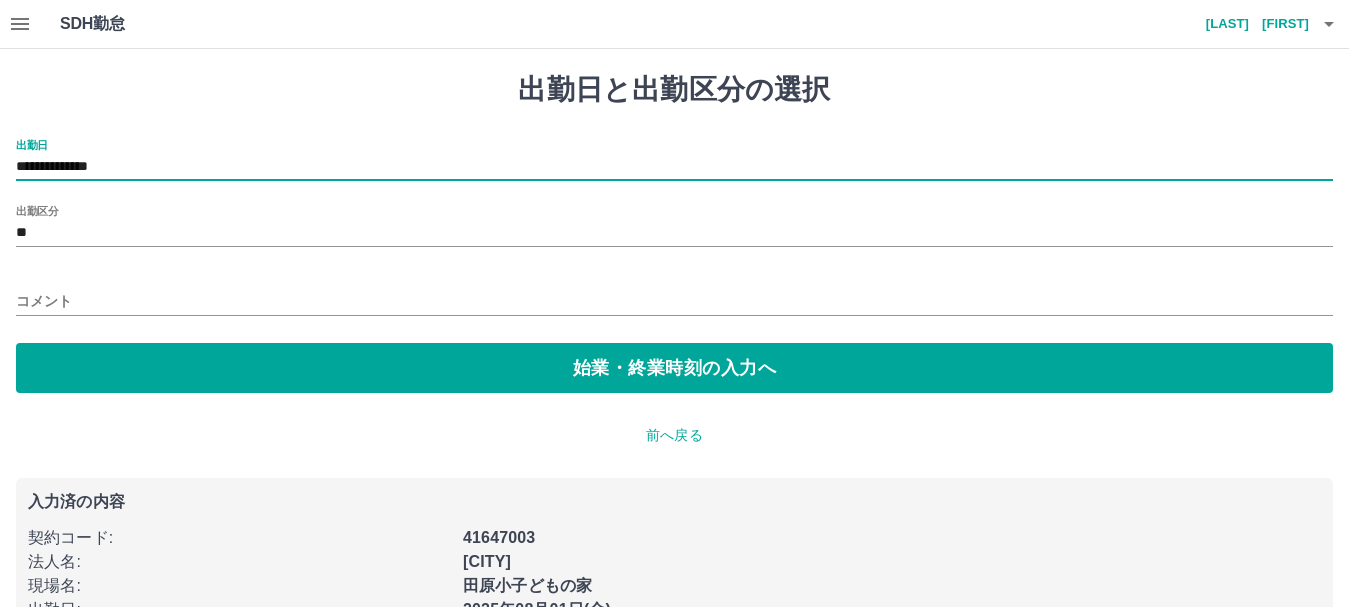 click on "コメント" at bounding box center (674, 301) 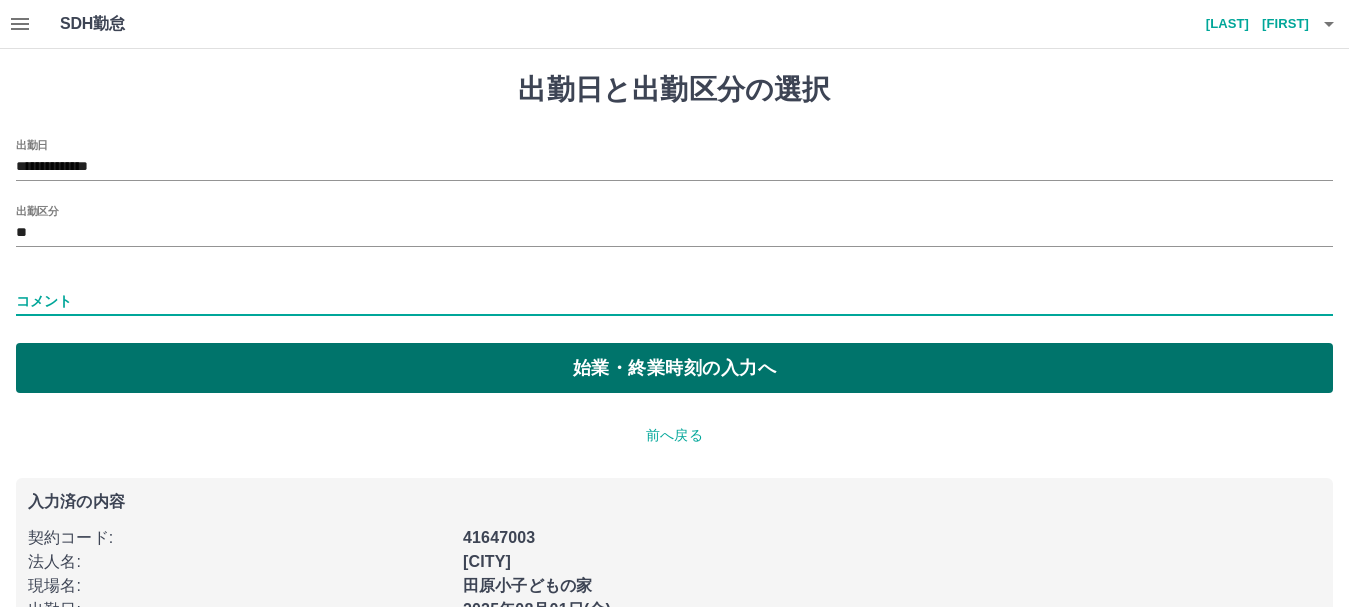 type on "**********" 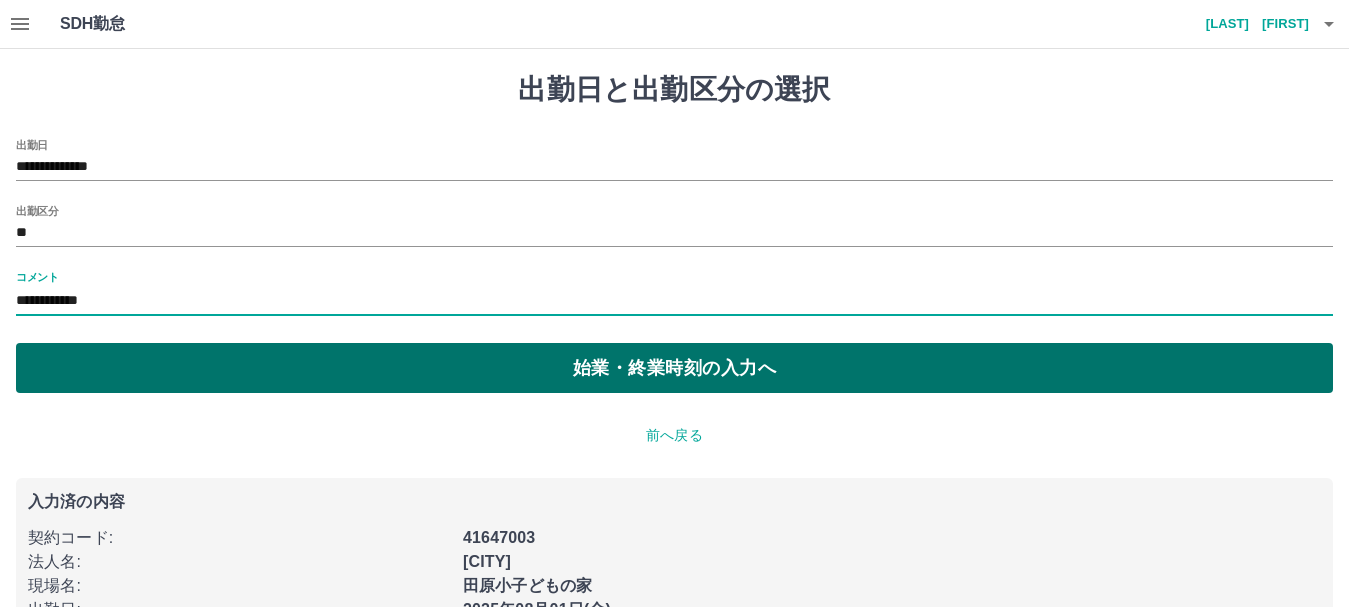 click on "始業・終業時刻の入力へ" at bounding box center (674, 368) 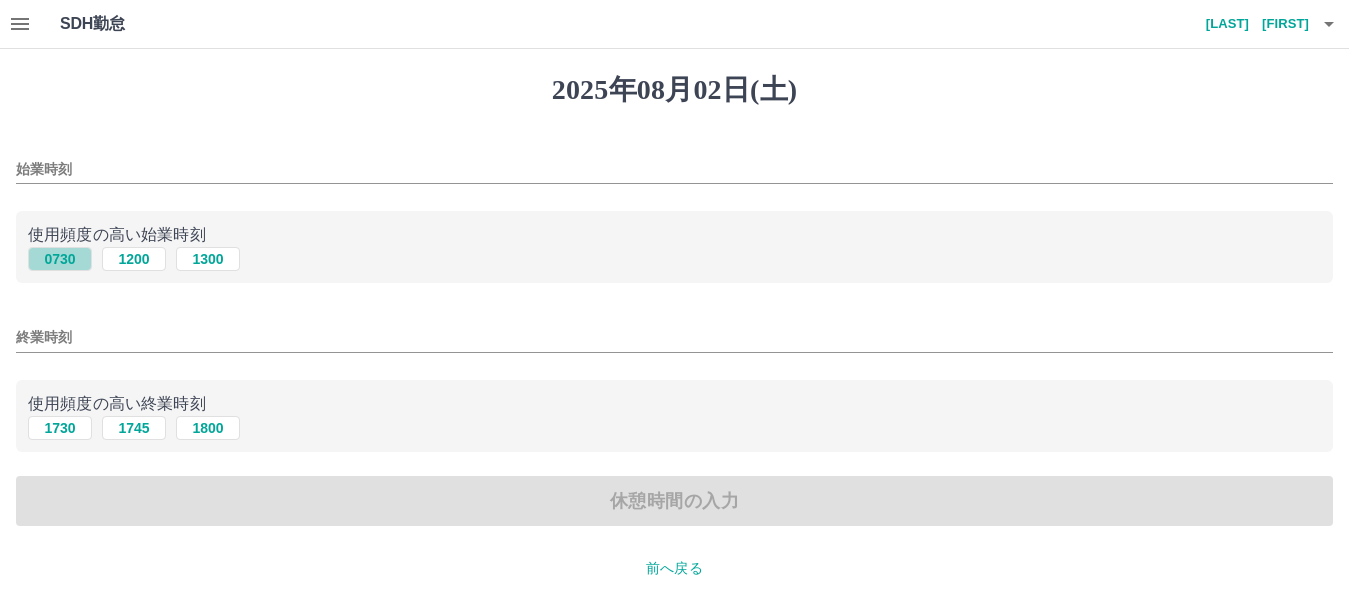 click on "0730" at bounding box center [60, 259] 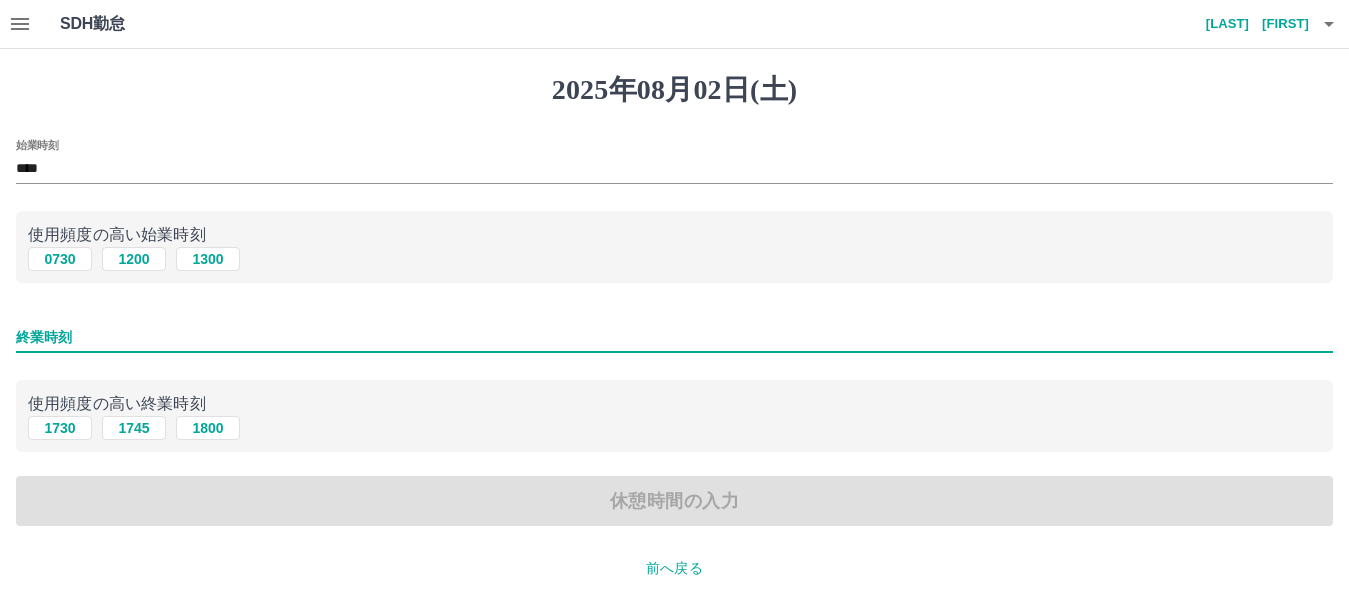 click on "終業時刻" at bounding box center [674, 337] 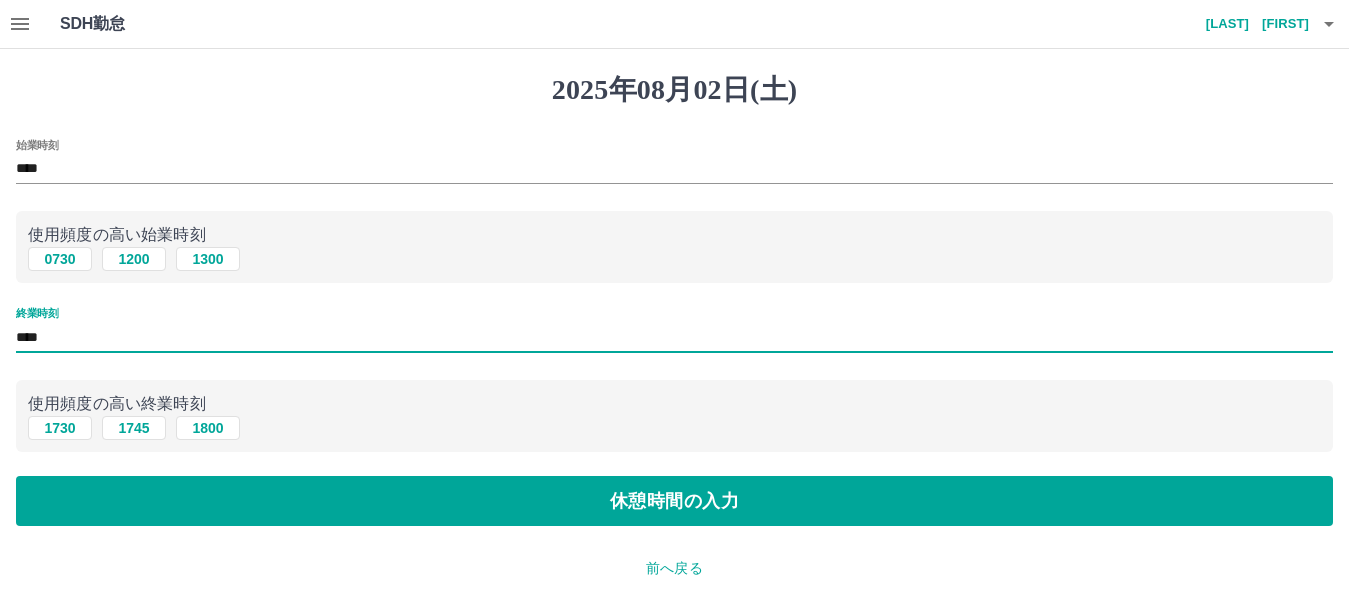 type on "****" 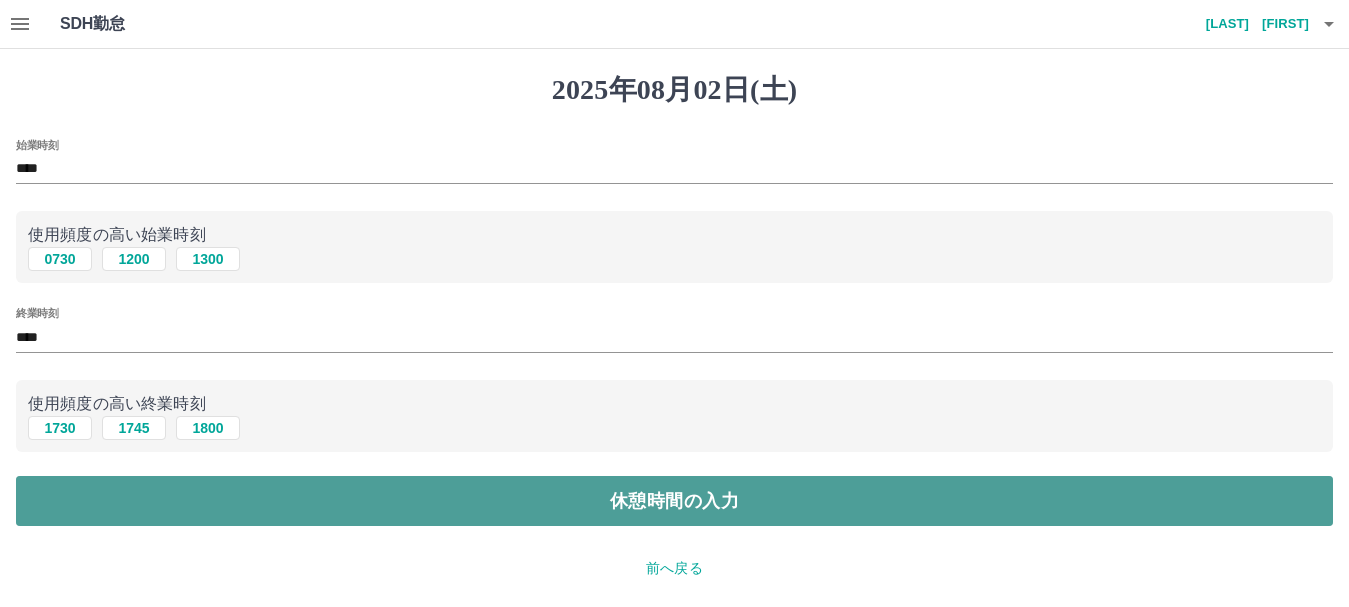 click on "休憩時間の入力" at bounding box center [674, 501] 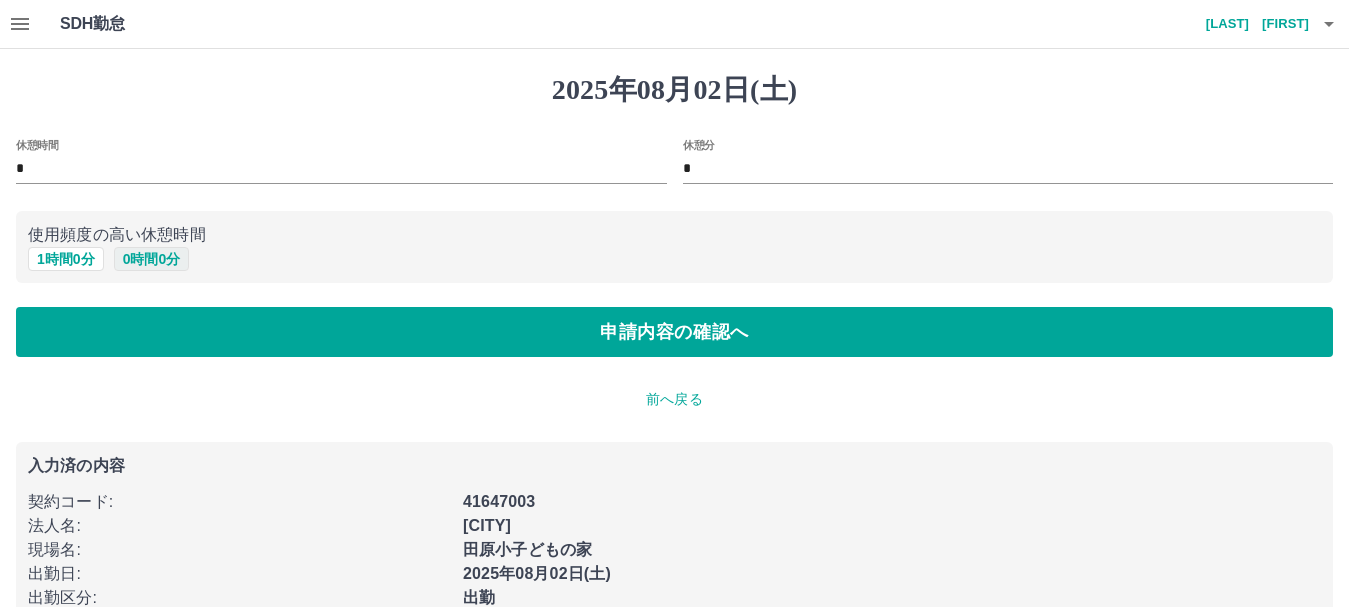 click on "0 時間 0 分" at bounding box center [152, 259] 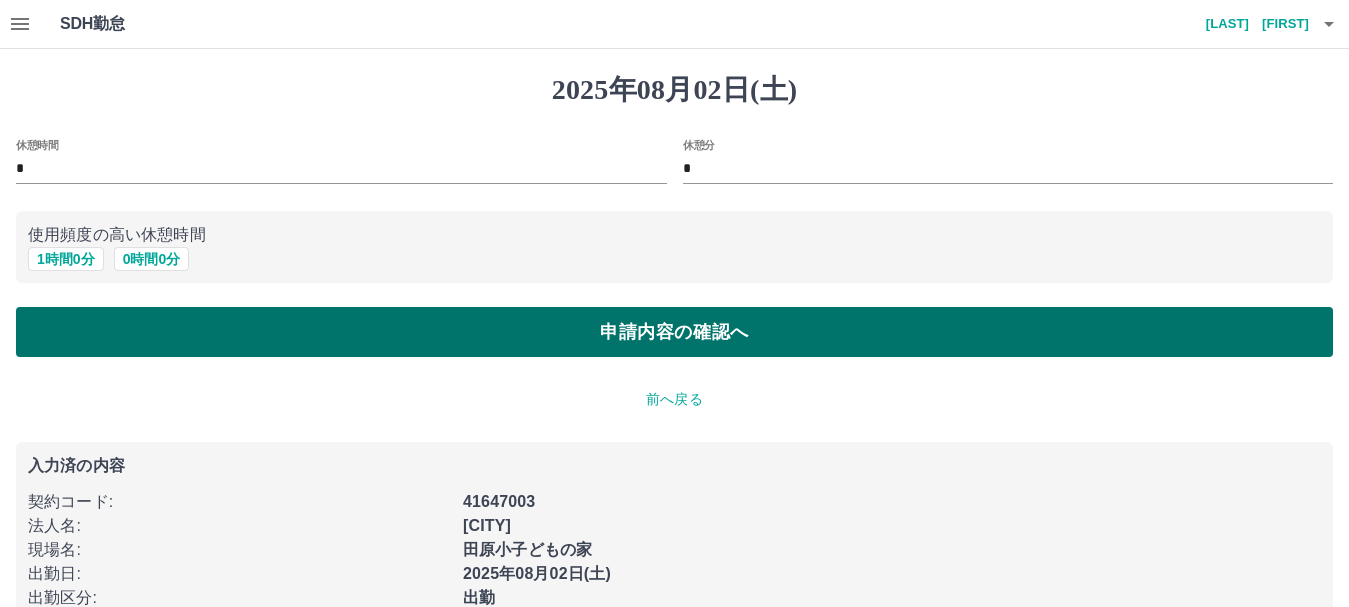 click on "申請内容の確認へ" at bounding box center (674, 332) 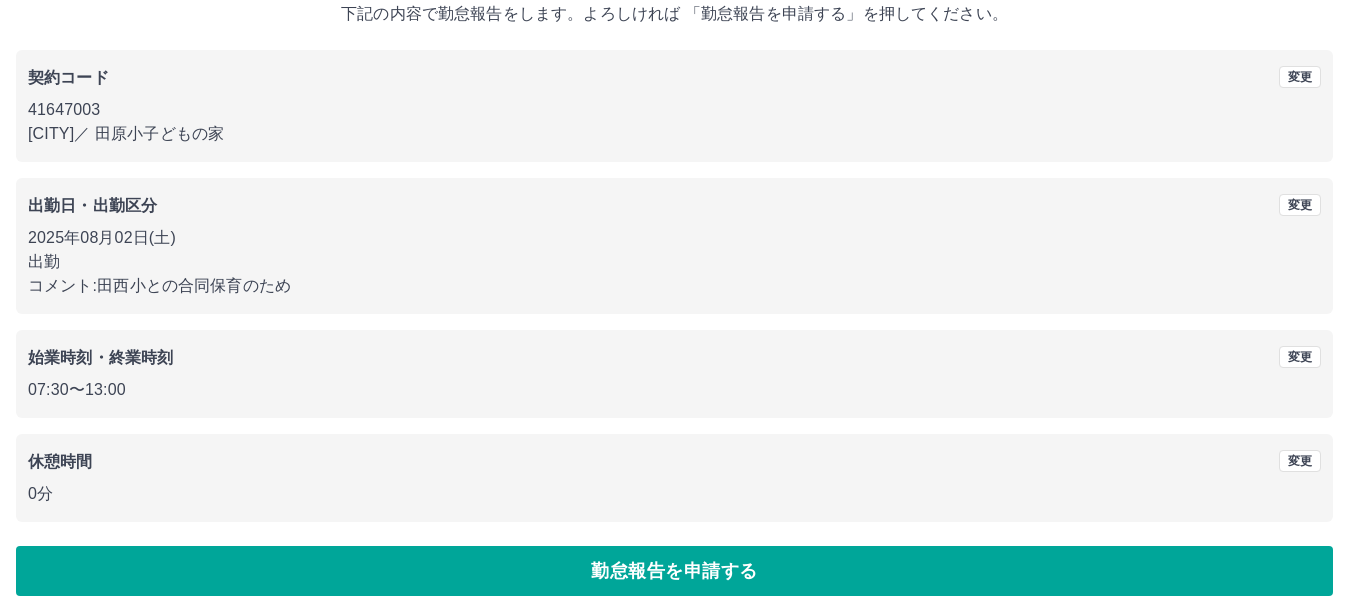 scroll, scrollTop: 142, scrollLeft: 0, axis: vertical 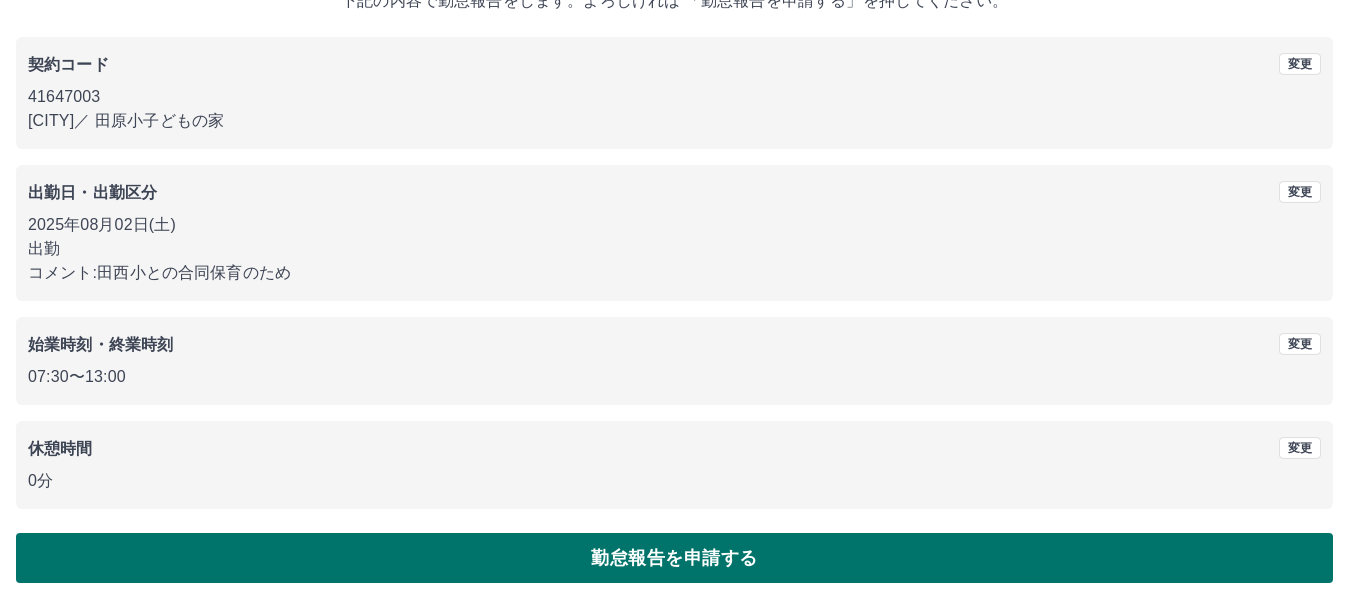 click on "勤怠報告を申請する" at bounding box center [674, 558] 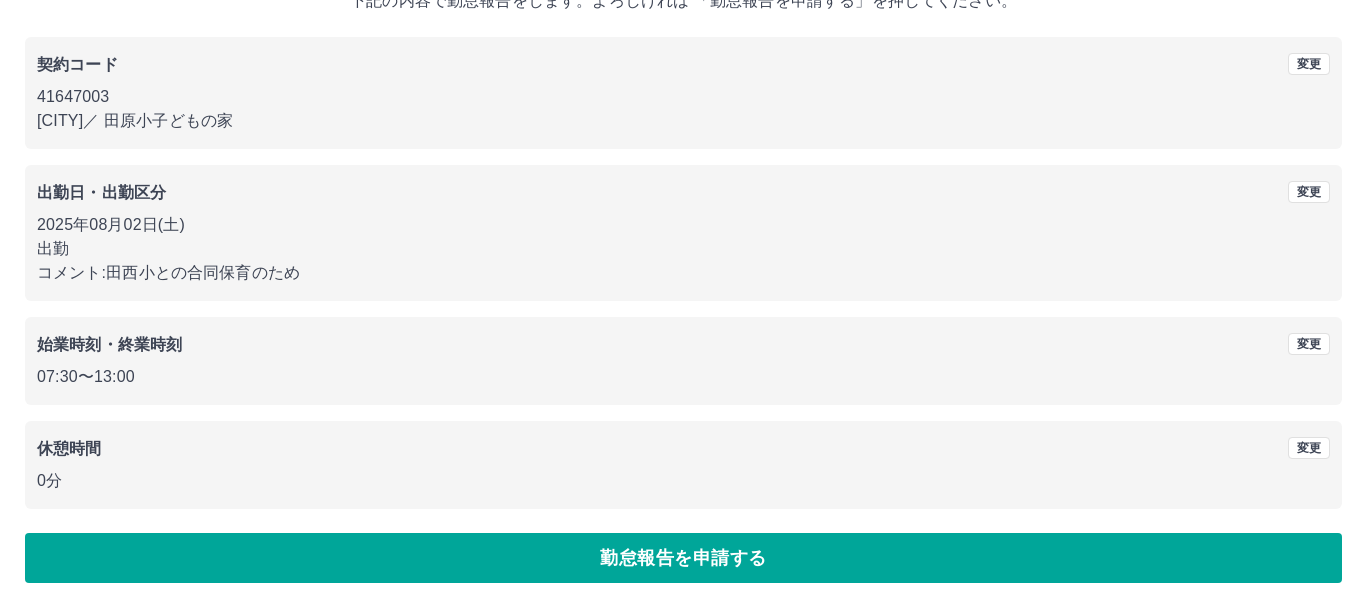 scroll, scrollTop: 0, scrollLeft: 0, axis: both 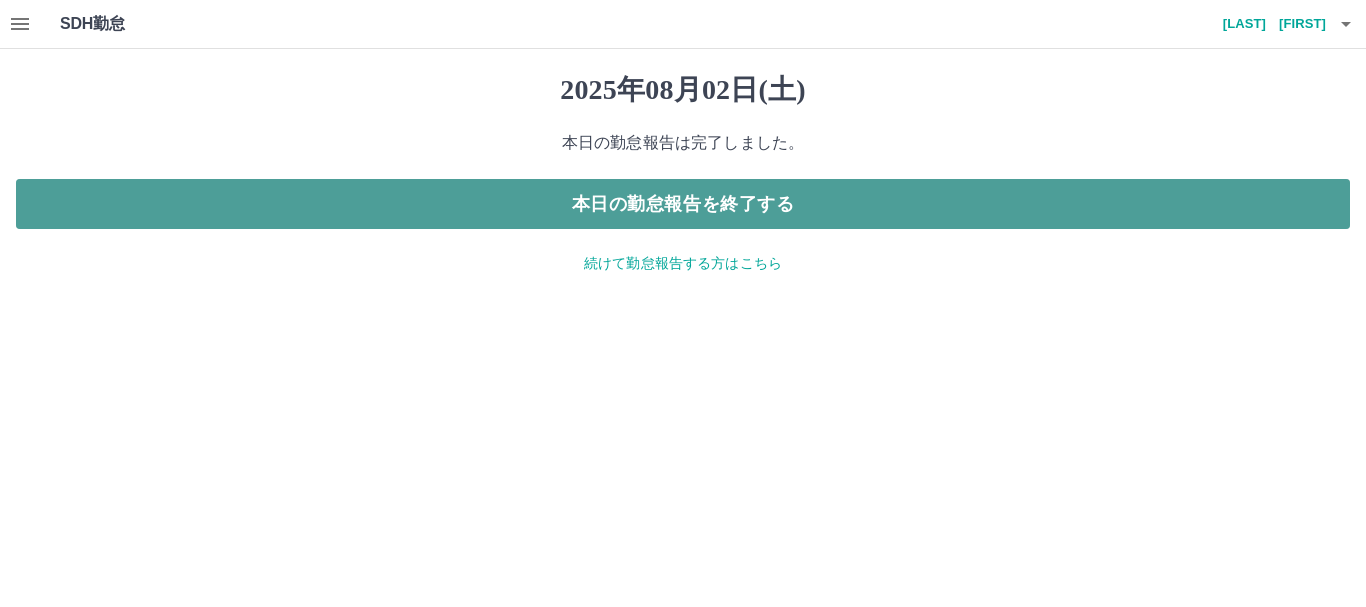 click on "本日の勤怠報告を終了する" at bounding box center [683, 204] 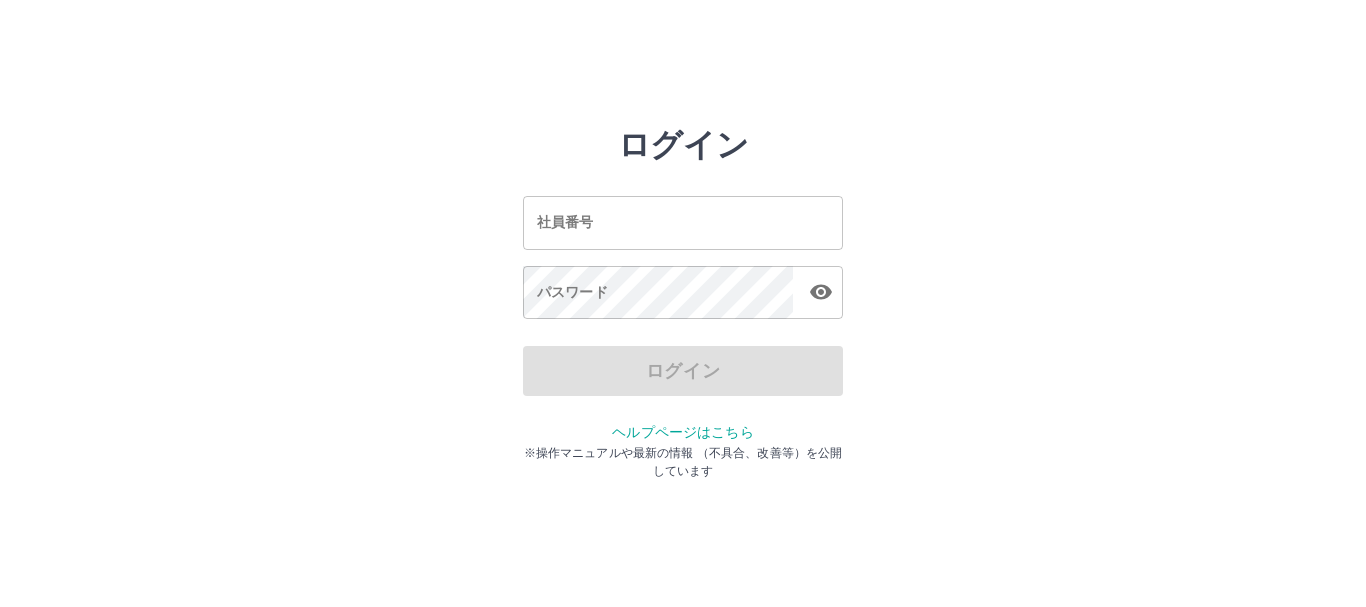scroll, scrollTop: 0, scrollLeft: 0, axis: both 